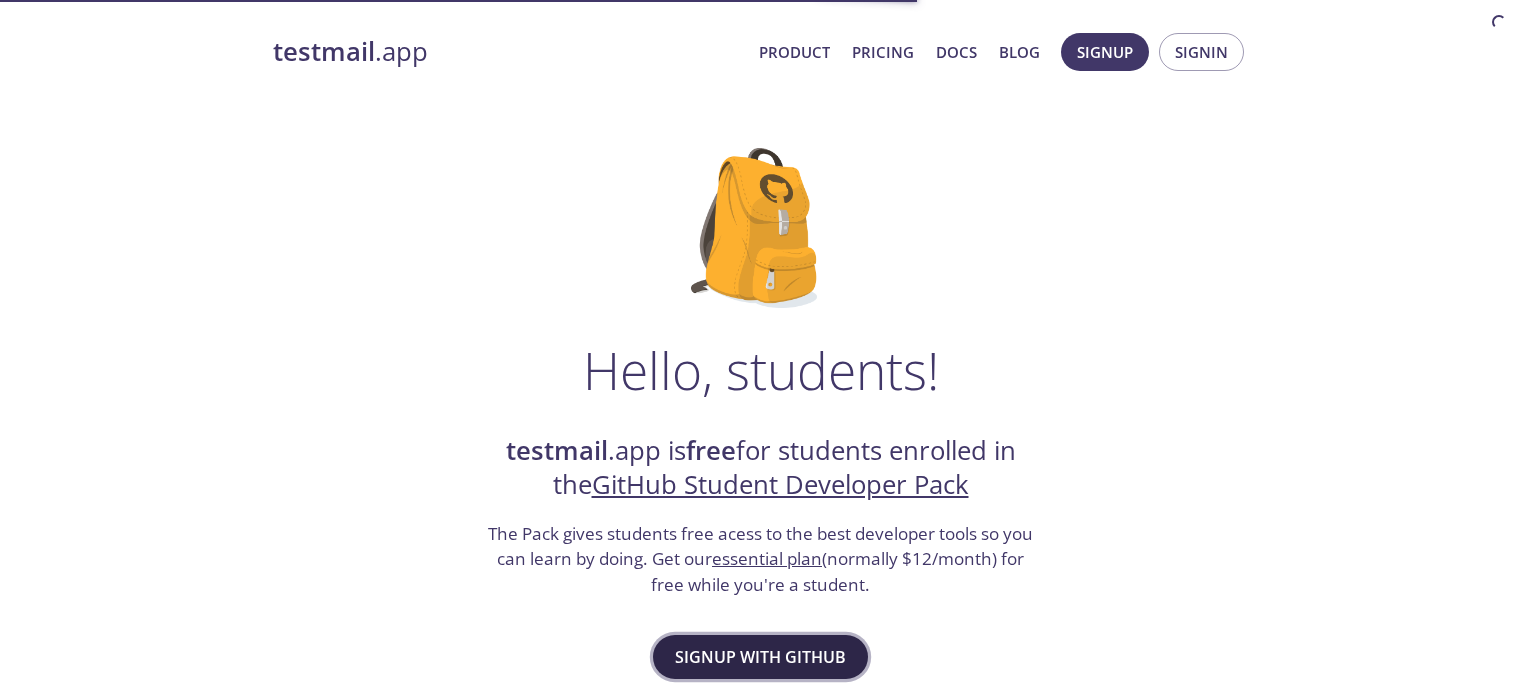 scroll, scrollTop: 0, scrollLeft: 0, axis: both 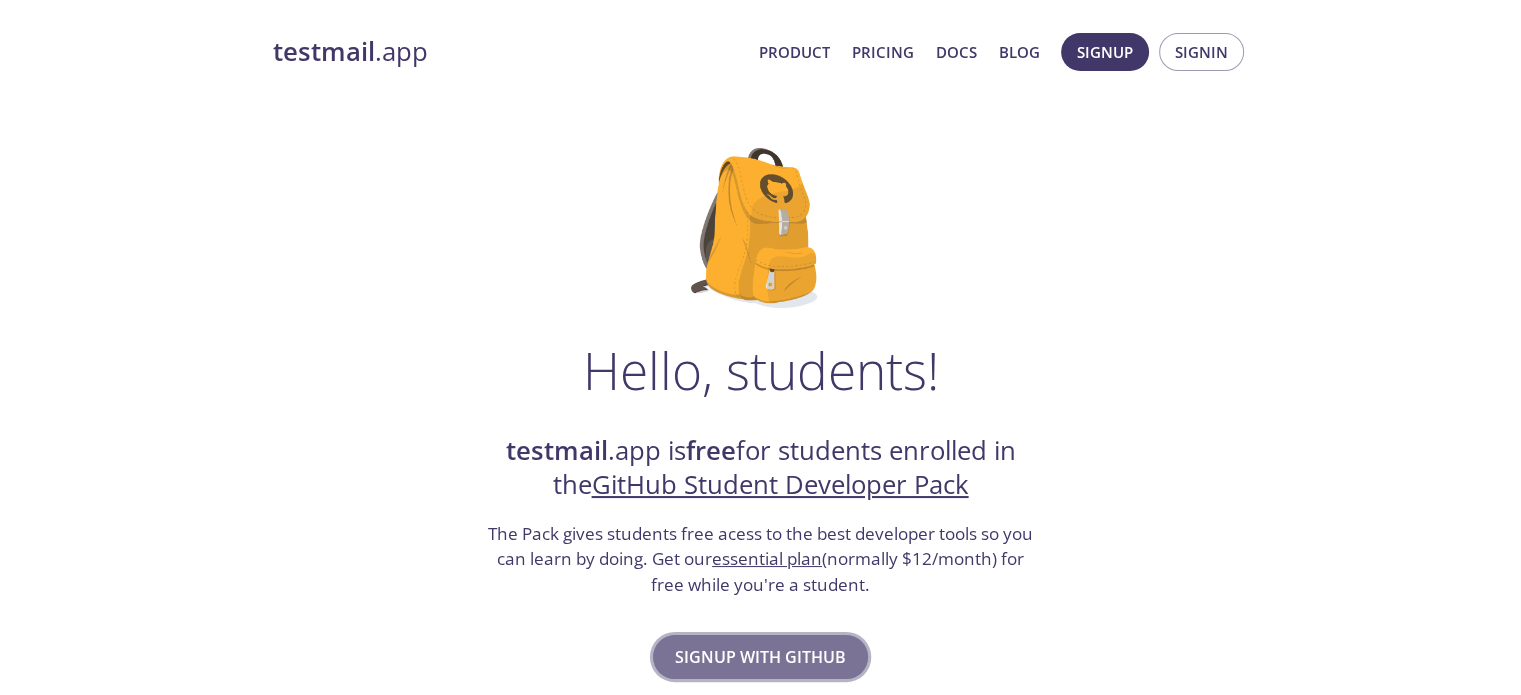 click on "Signup with GitHub" at bounding box center (760, 657) 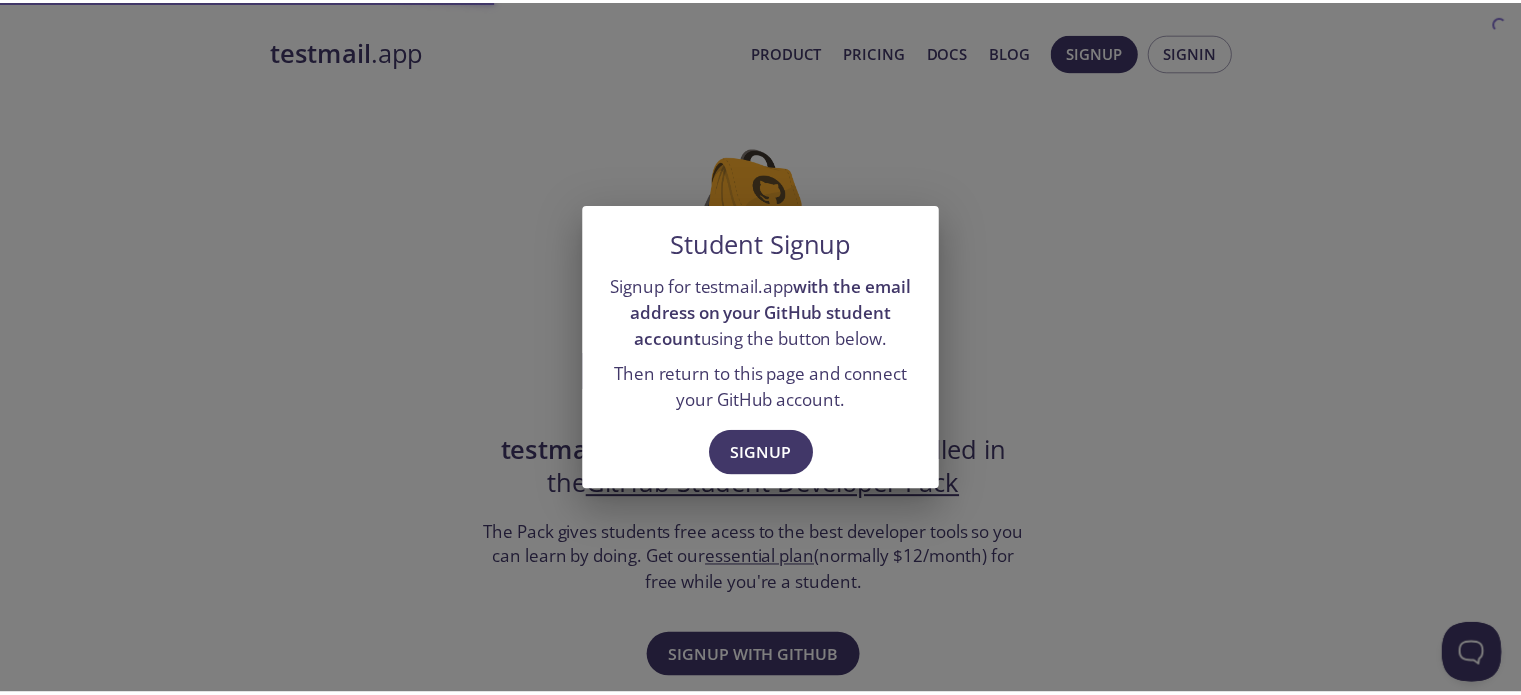 scroll, scrollTop: 0, scrollLeft: 0, axis: both 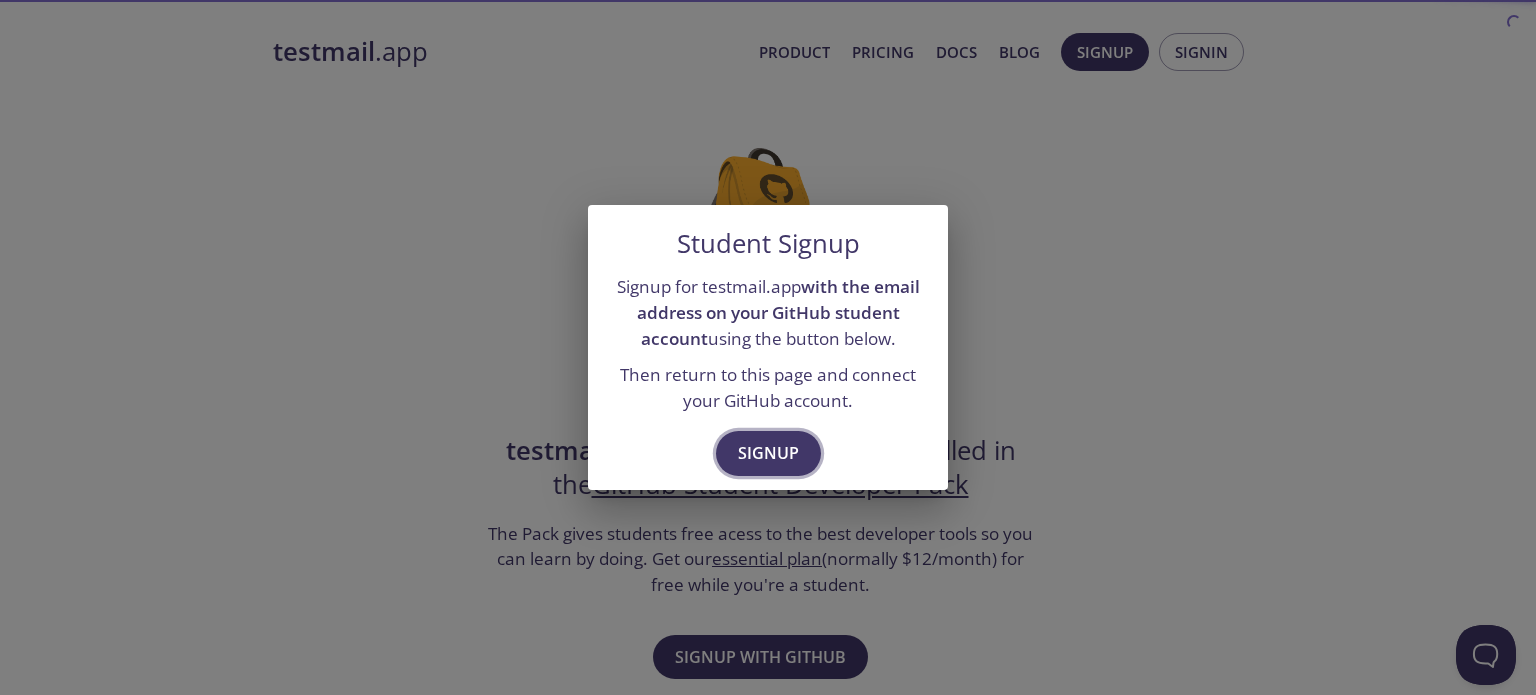 click on "Signup" at bounding box center (768, 453) 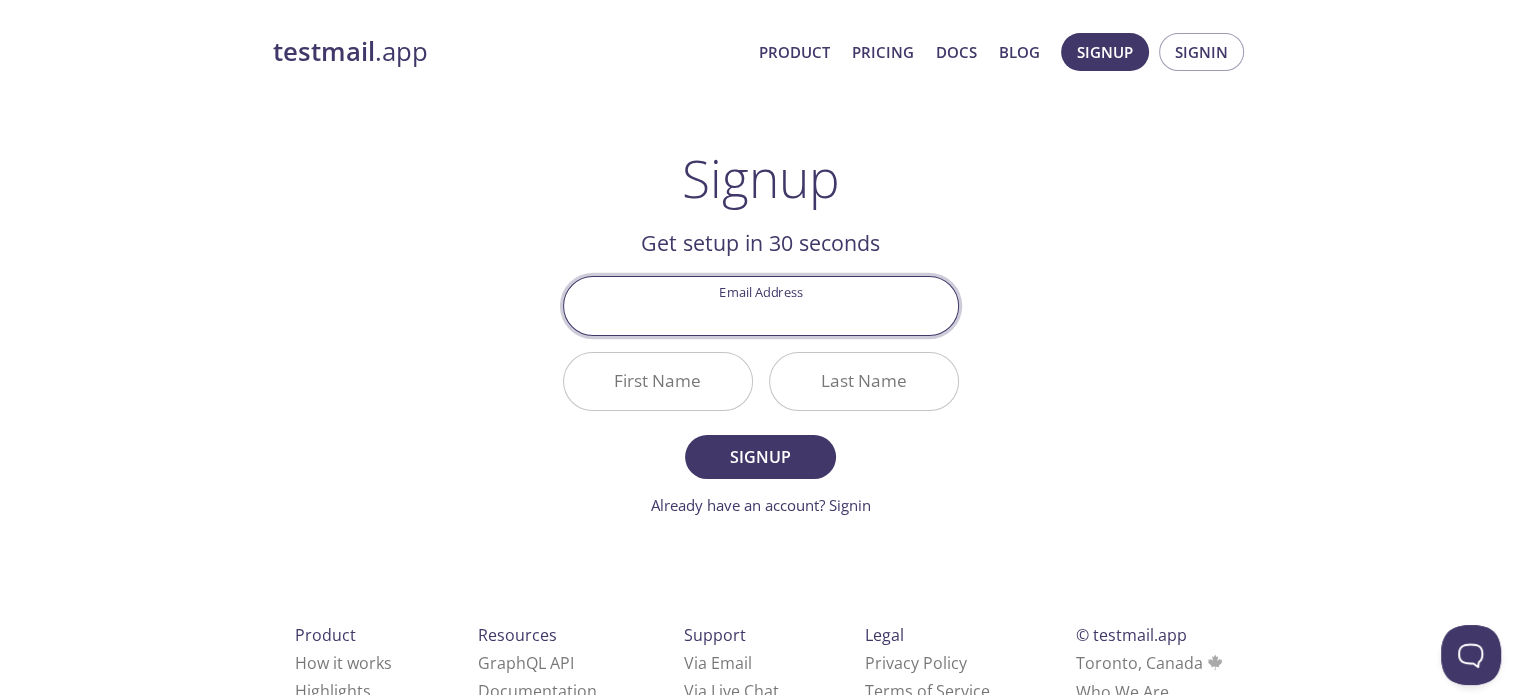click on "Email Address" at bounding box center (761, 305) 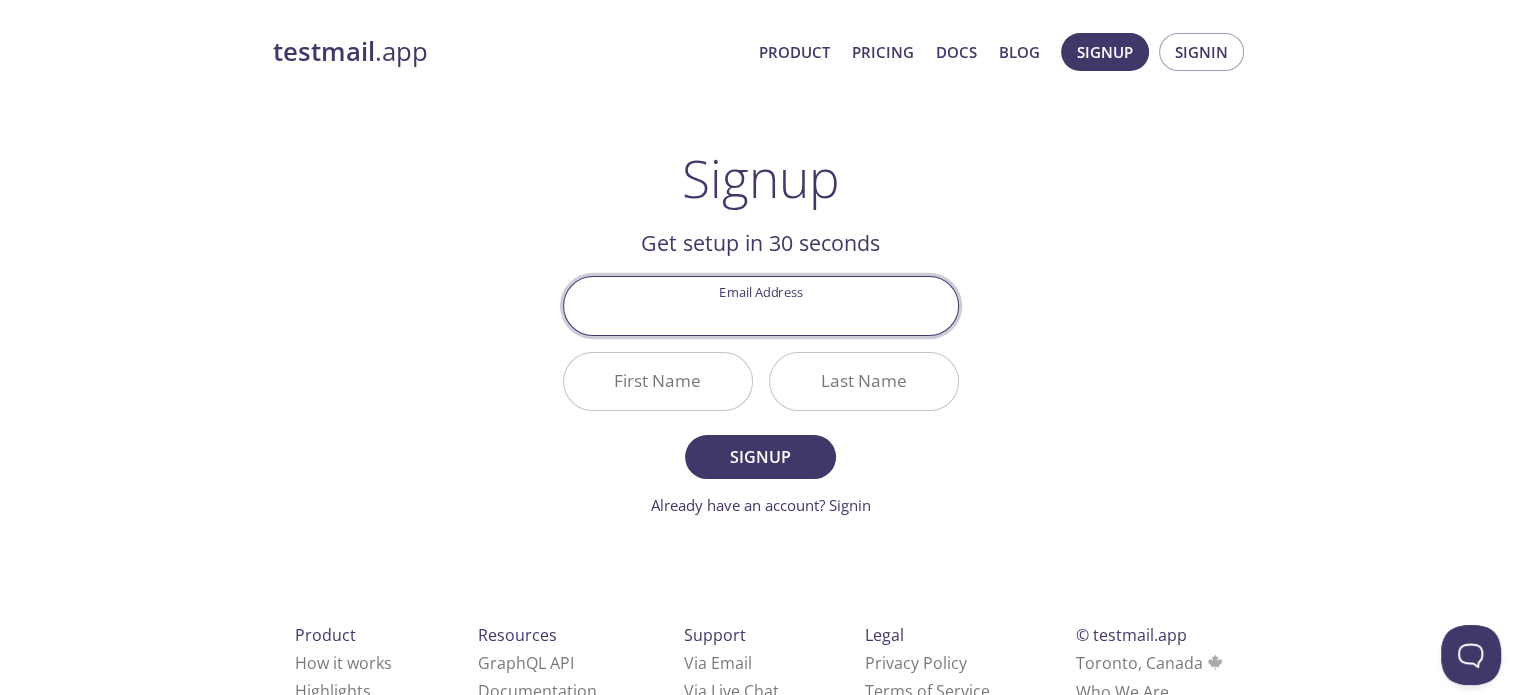 type on "[USERNAME]@example.com" 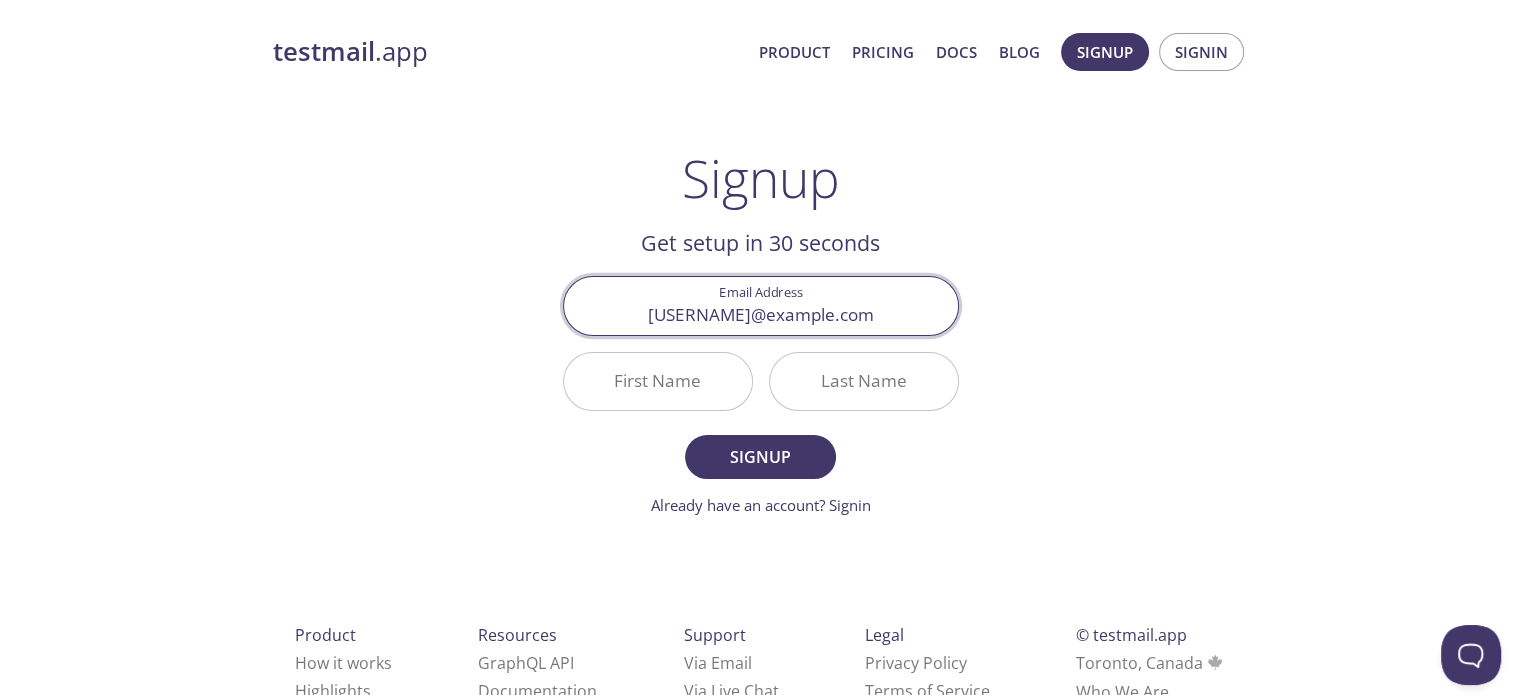 click on "First Name" at bounding box center (658, 381) 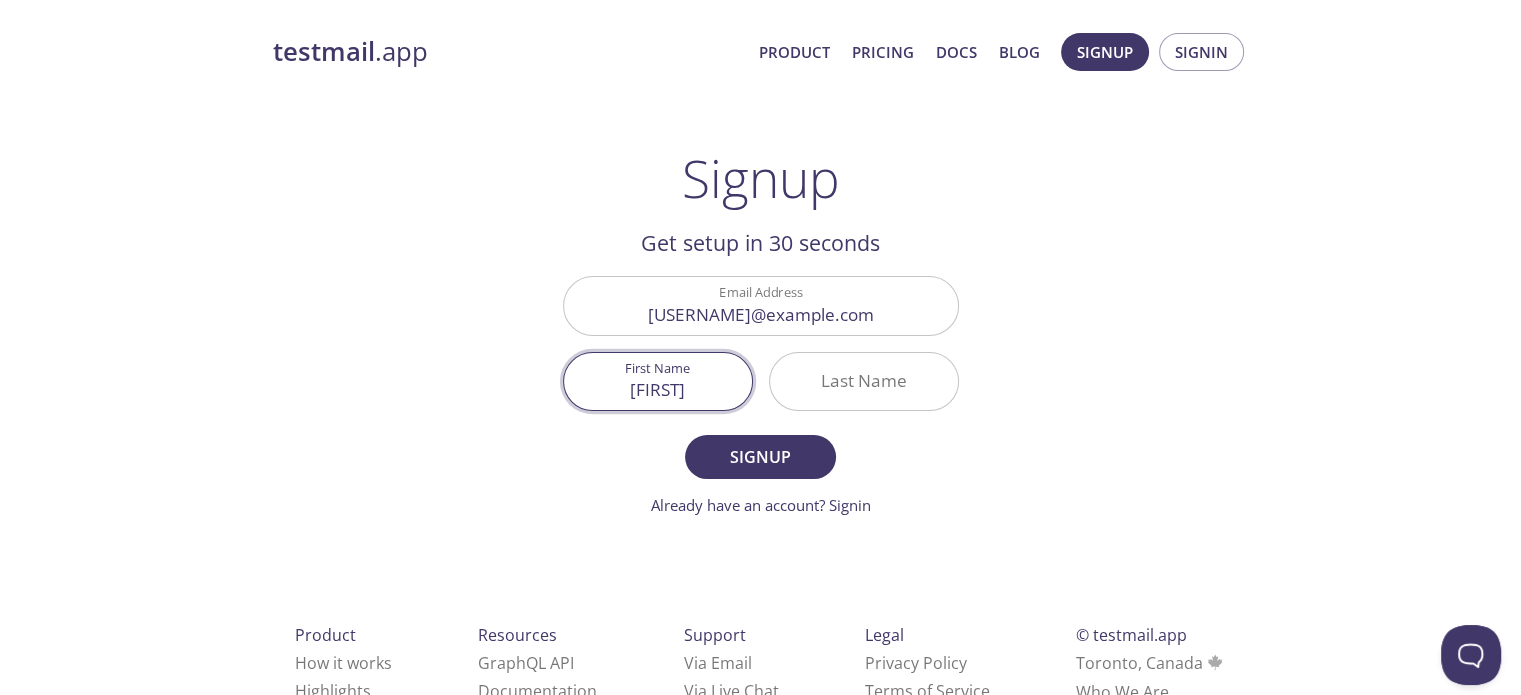 type on "[FIRST]" 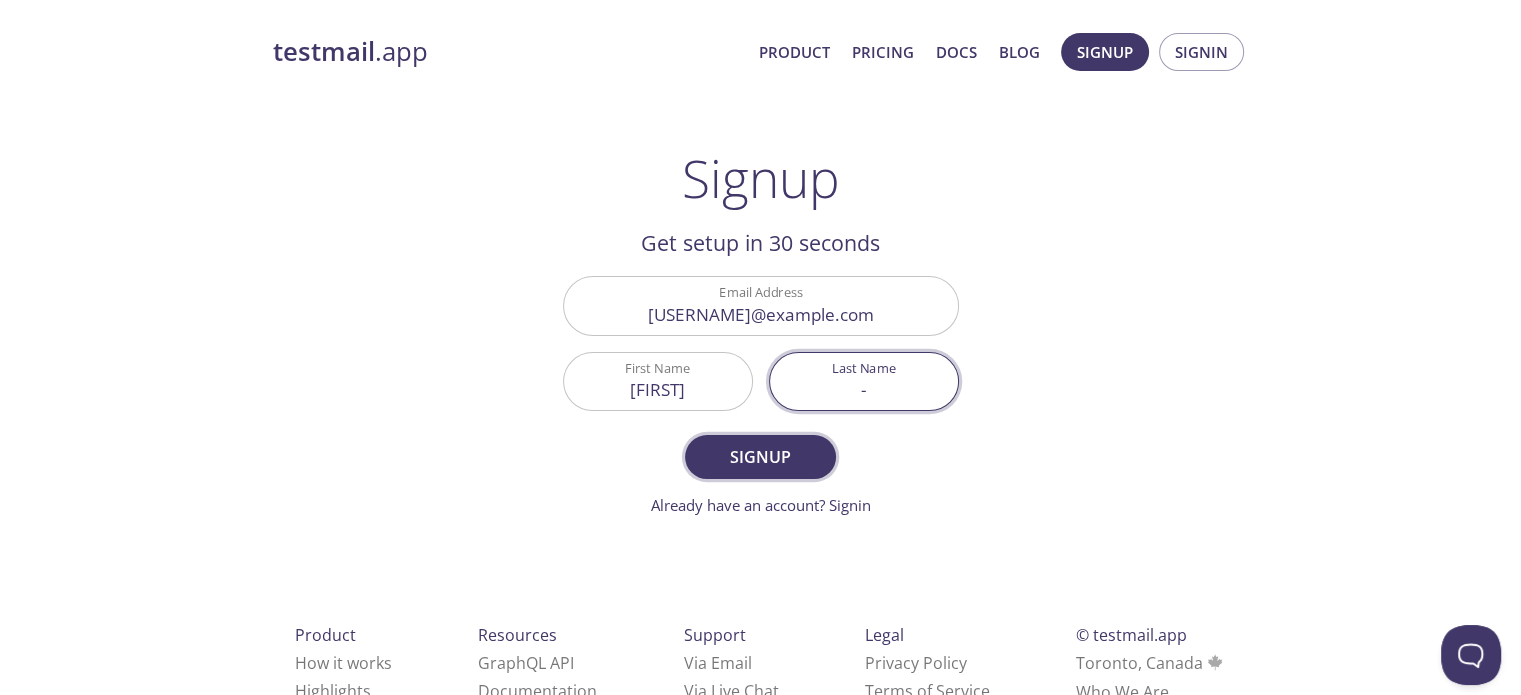 type on "-" 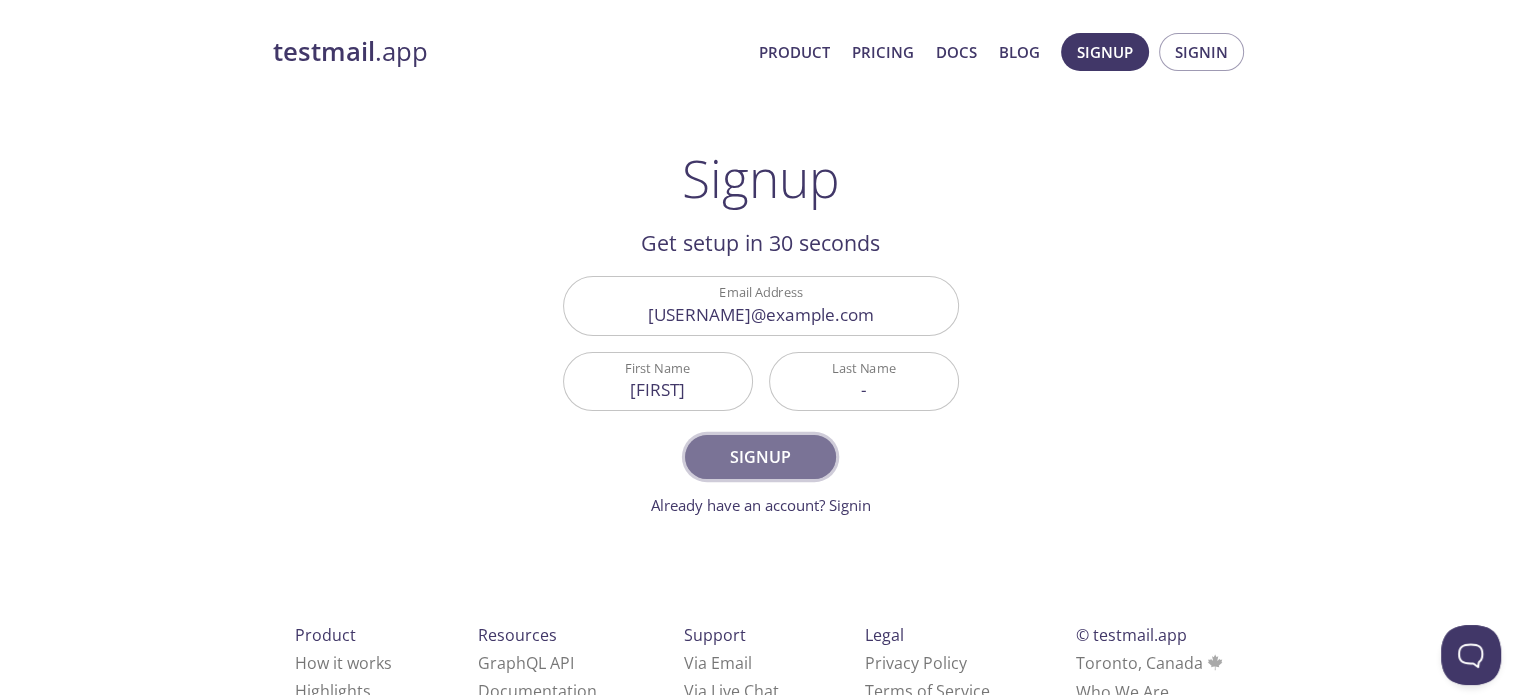click on "Signup" at bounding box center [760, 457] 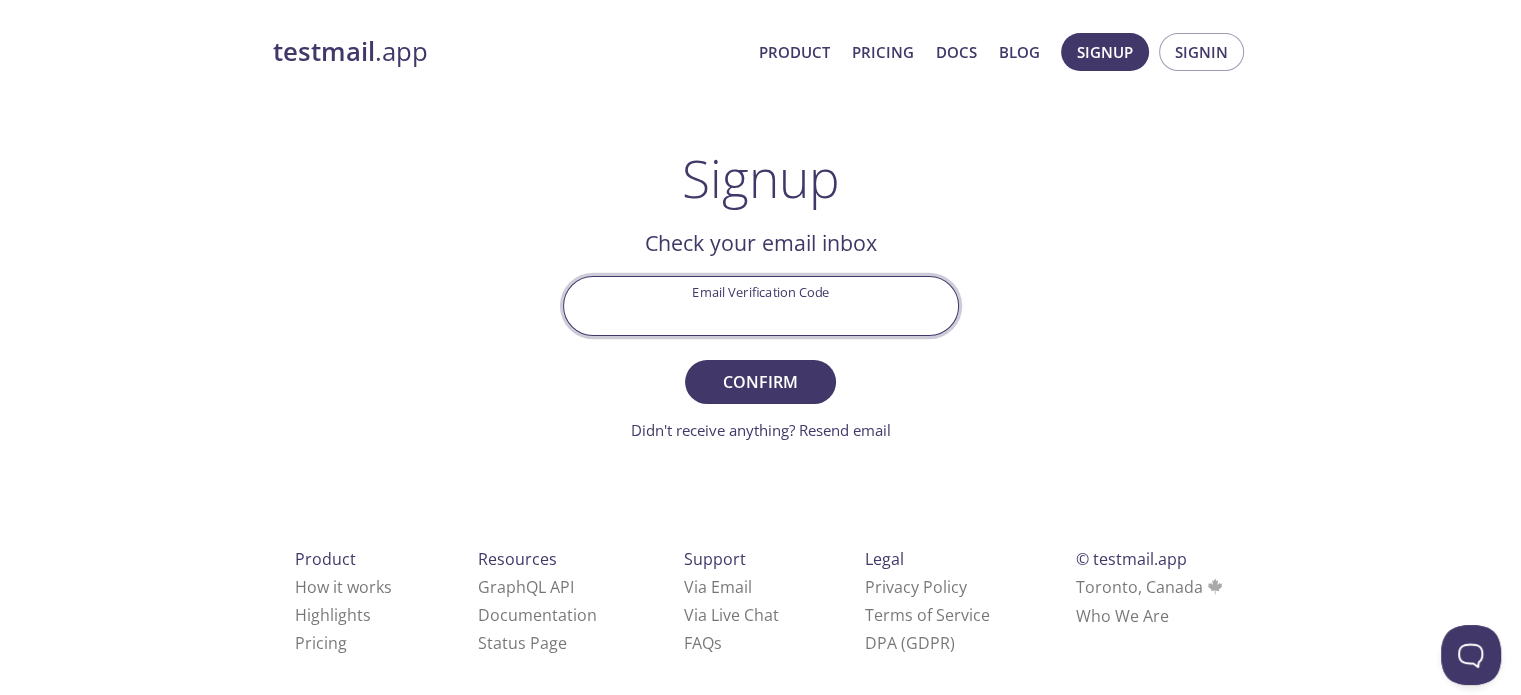 click on "Email Verification Code" at bounding box center [761, 305] 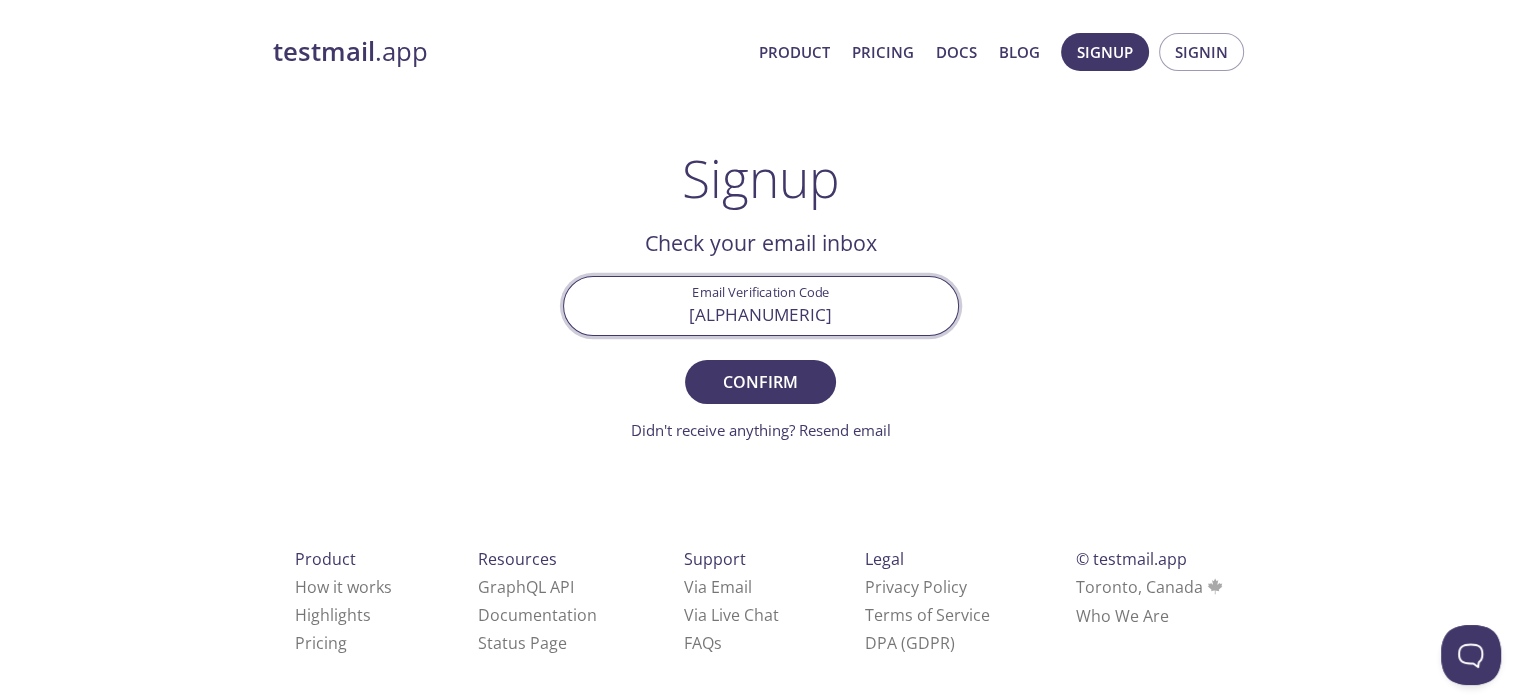 type on "[ALPHANUMERIC]" 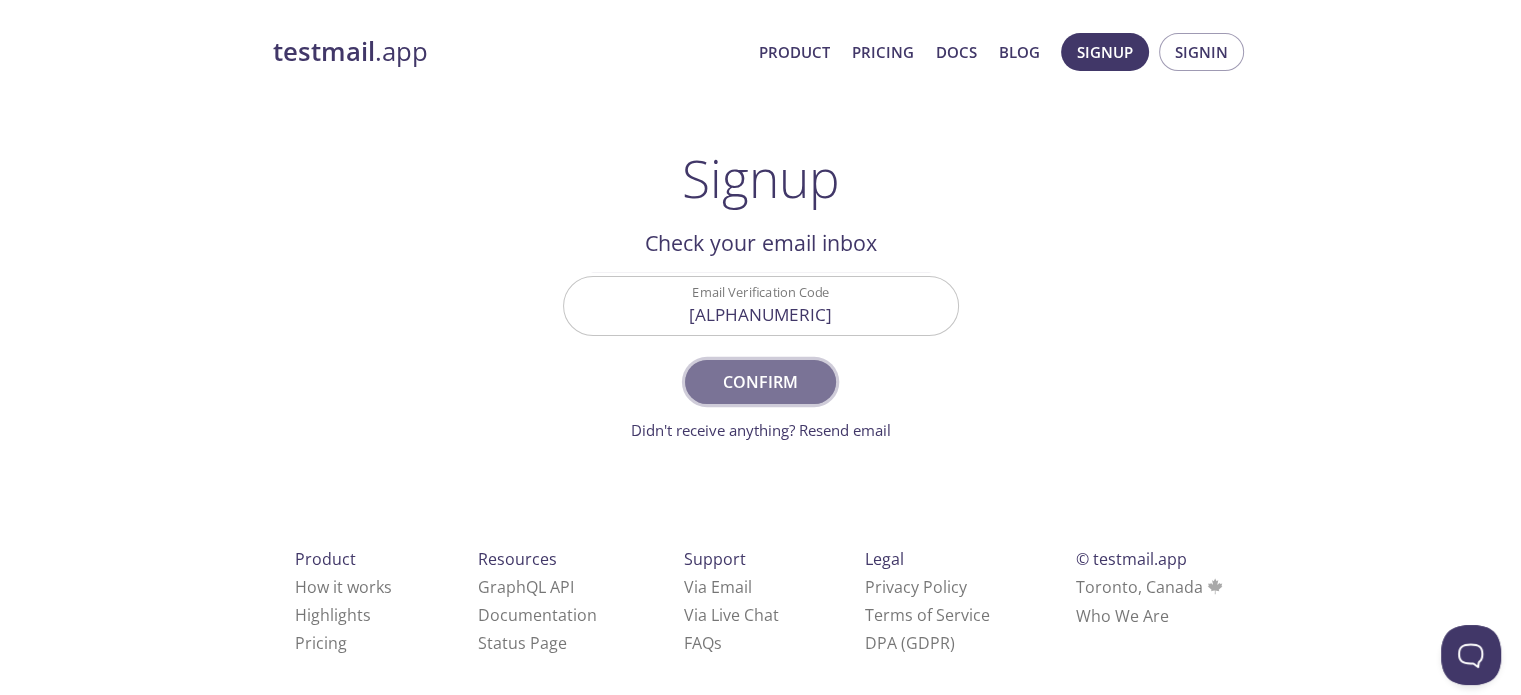click on "Confirm" at bounding box center (760, 382) 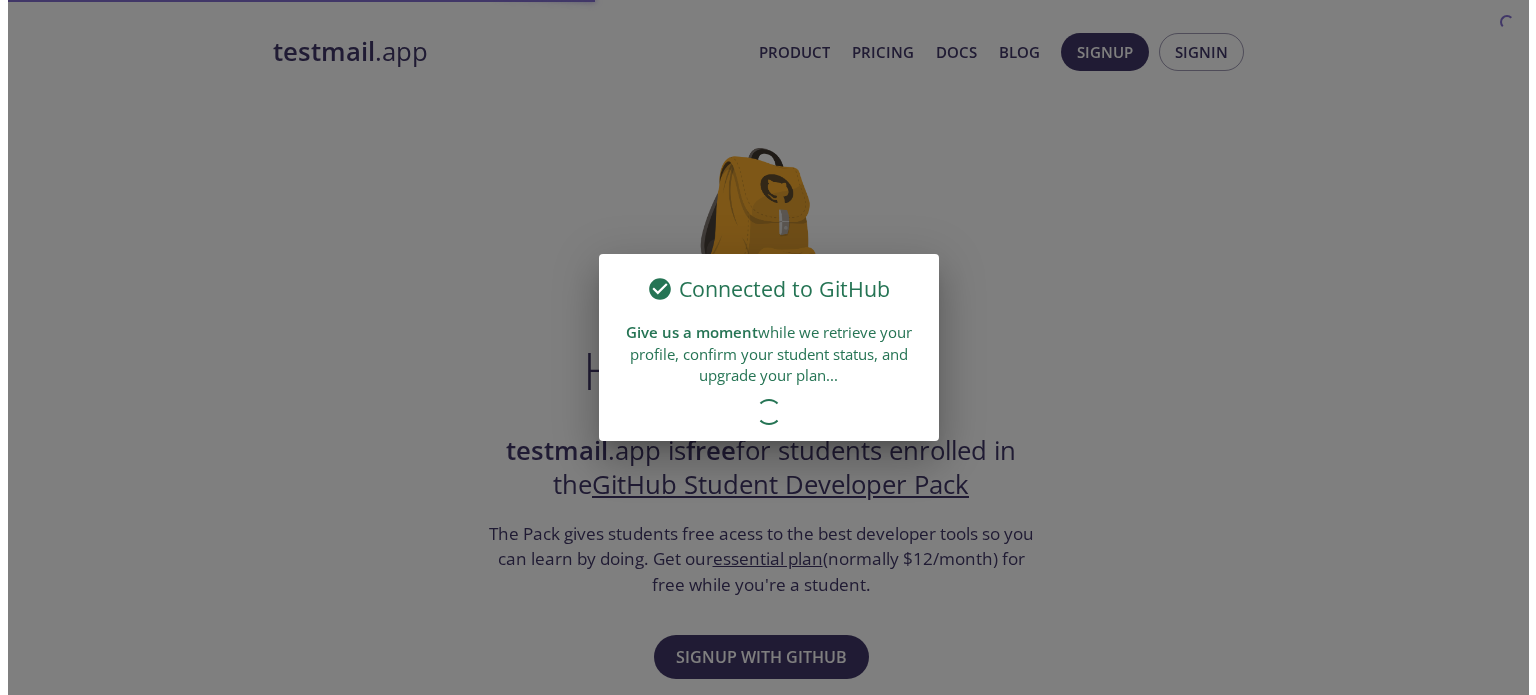 scroll, scrollTop: 0, scrollLeft: 0, axis: both 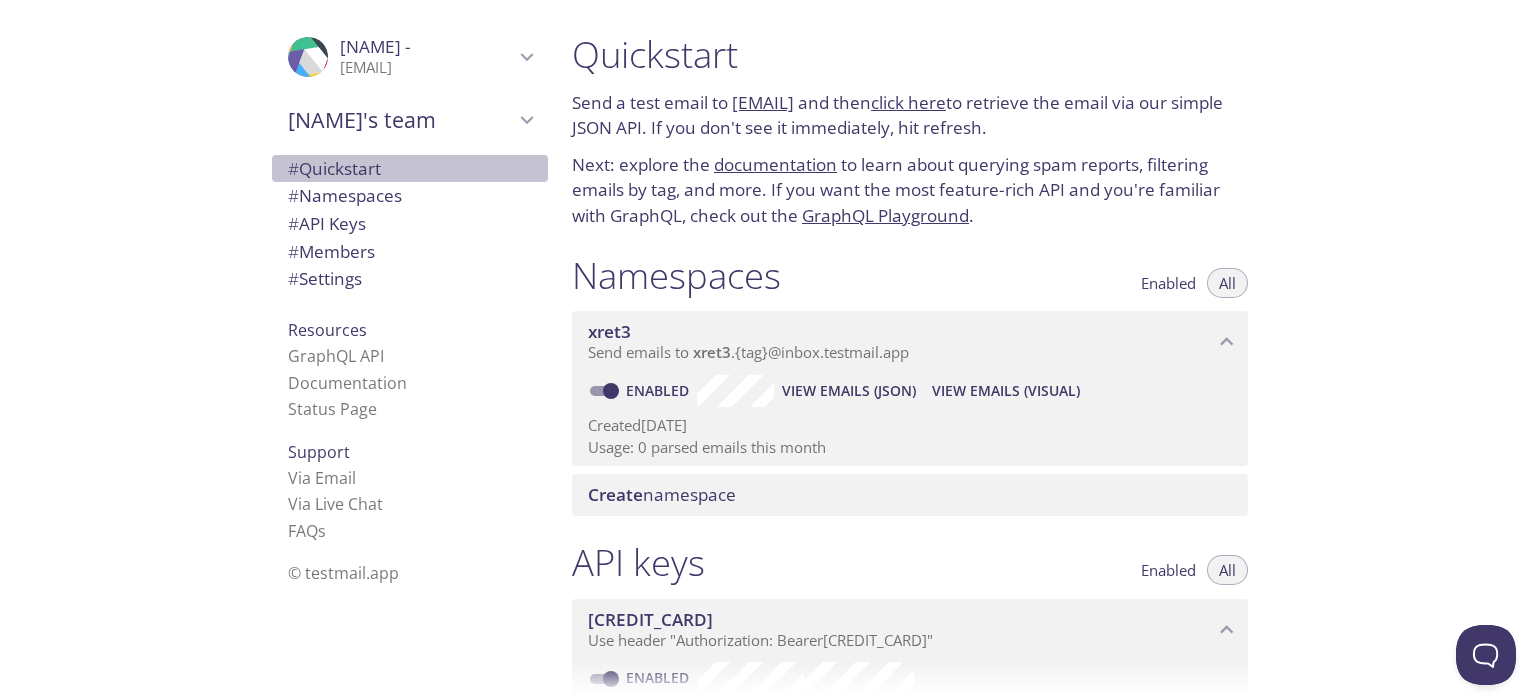 click on "#  Quickstart" at bounding box center (410, 169) 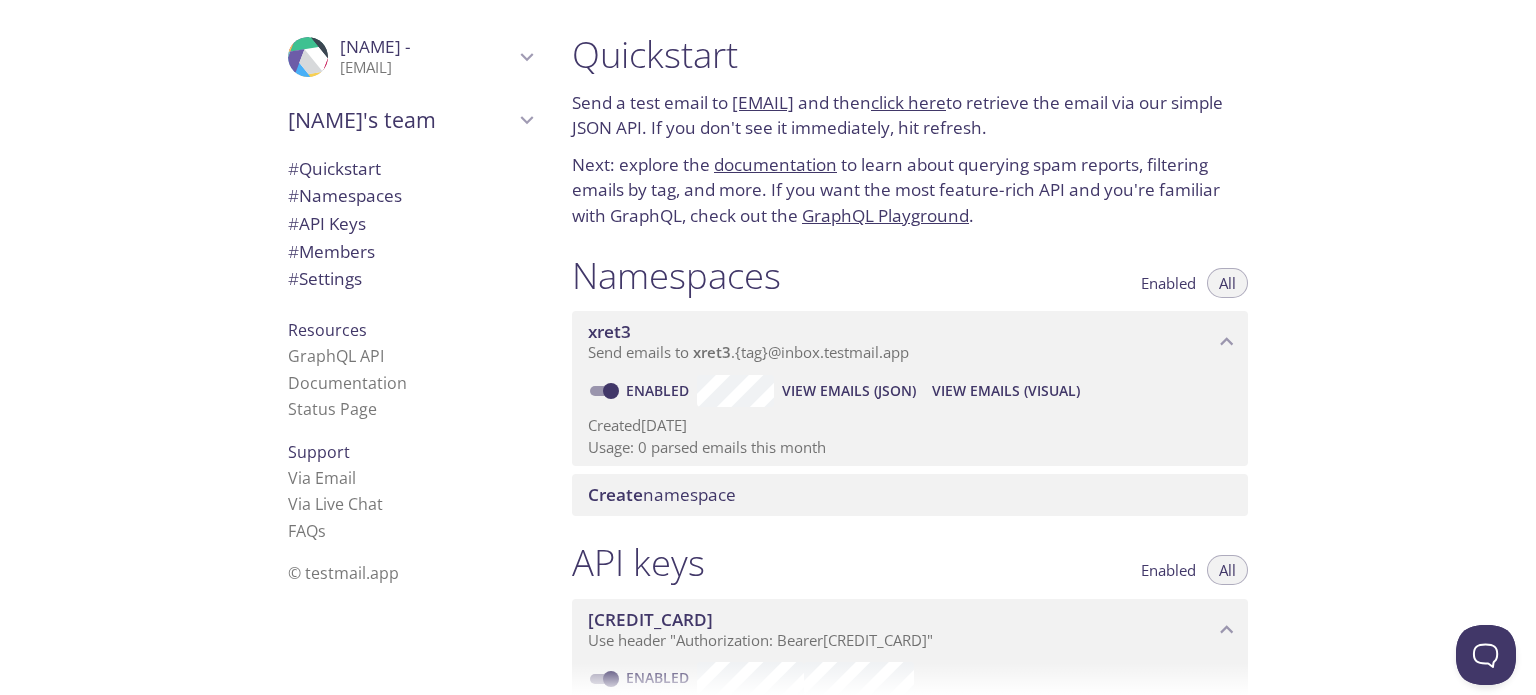click on "#  Namespaces" at bounding box center (410, 196) 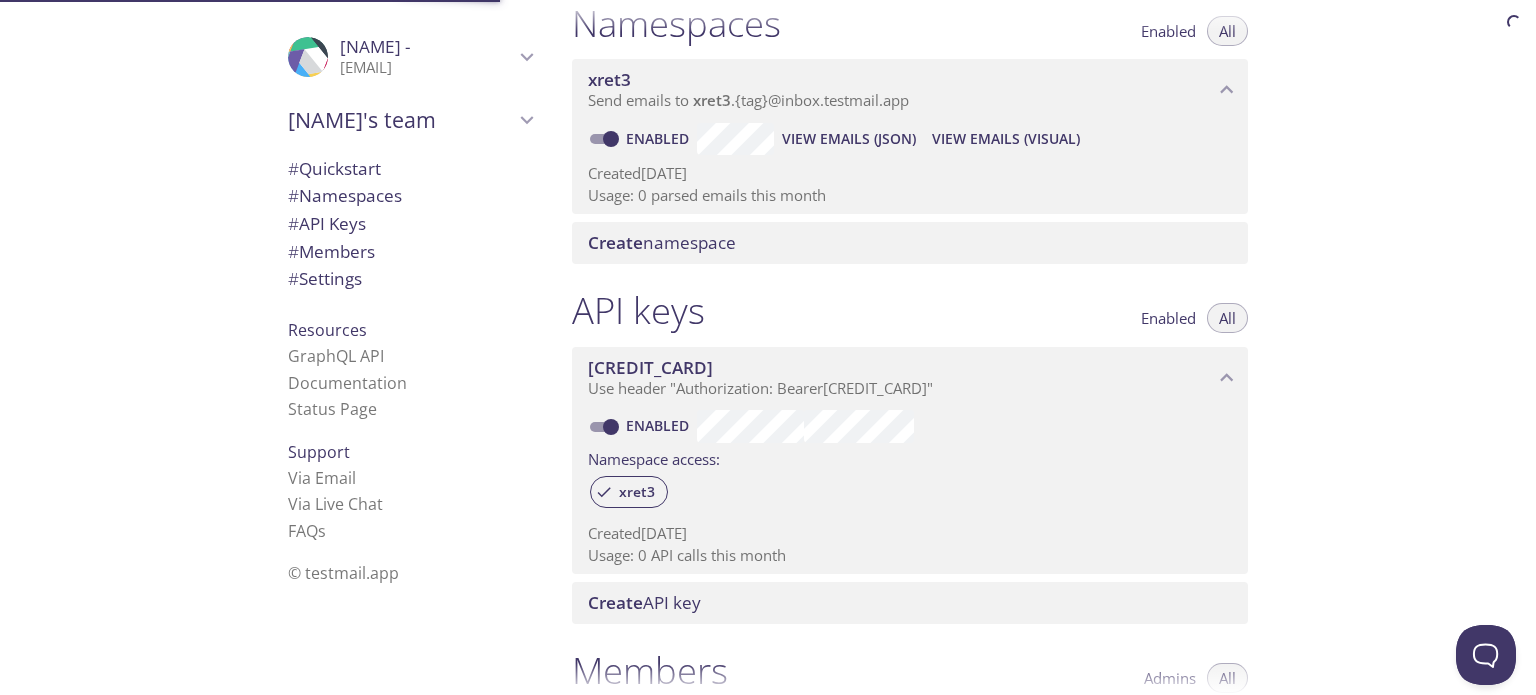 click on "#  API Keys" at bounding box center (410, 224) 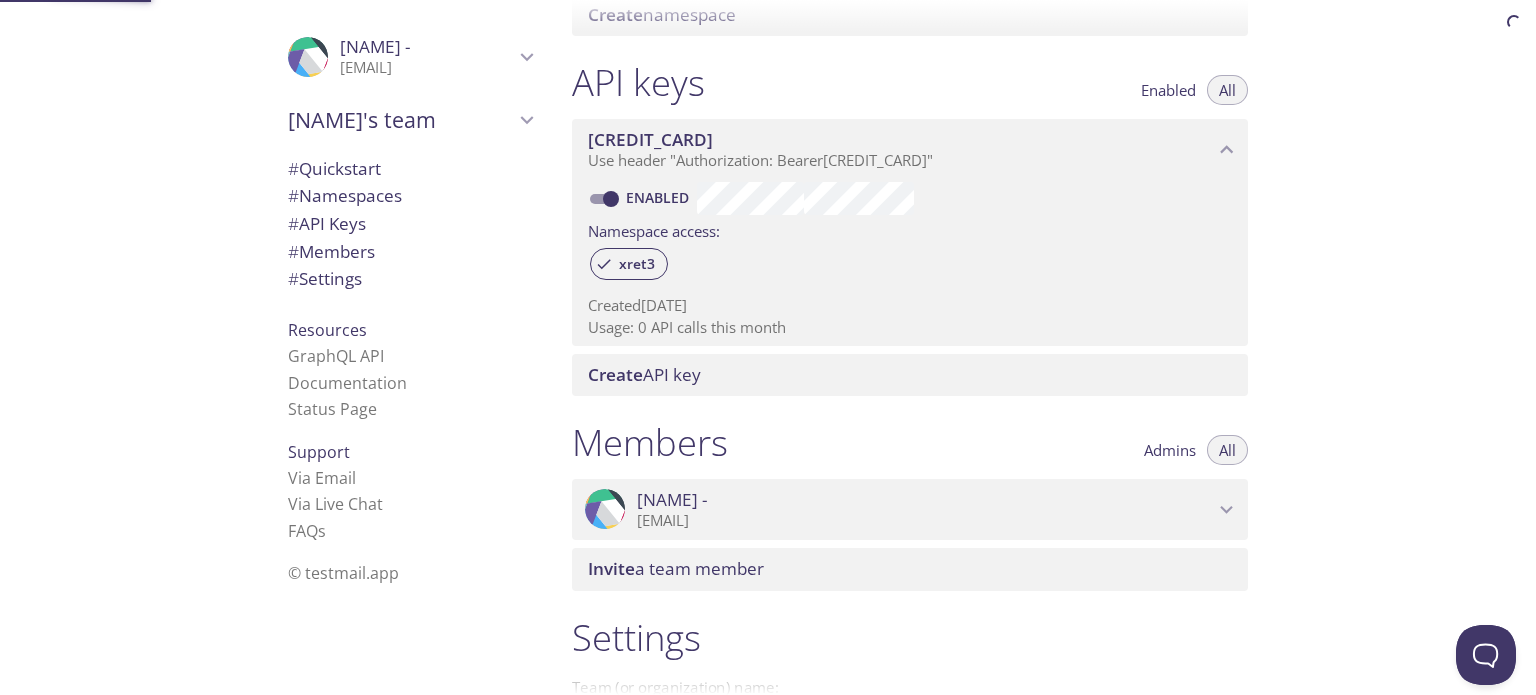 scroll, scrollTop: 540, scrollLeft: 0, axis: vertical 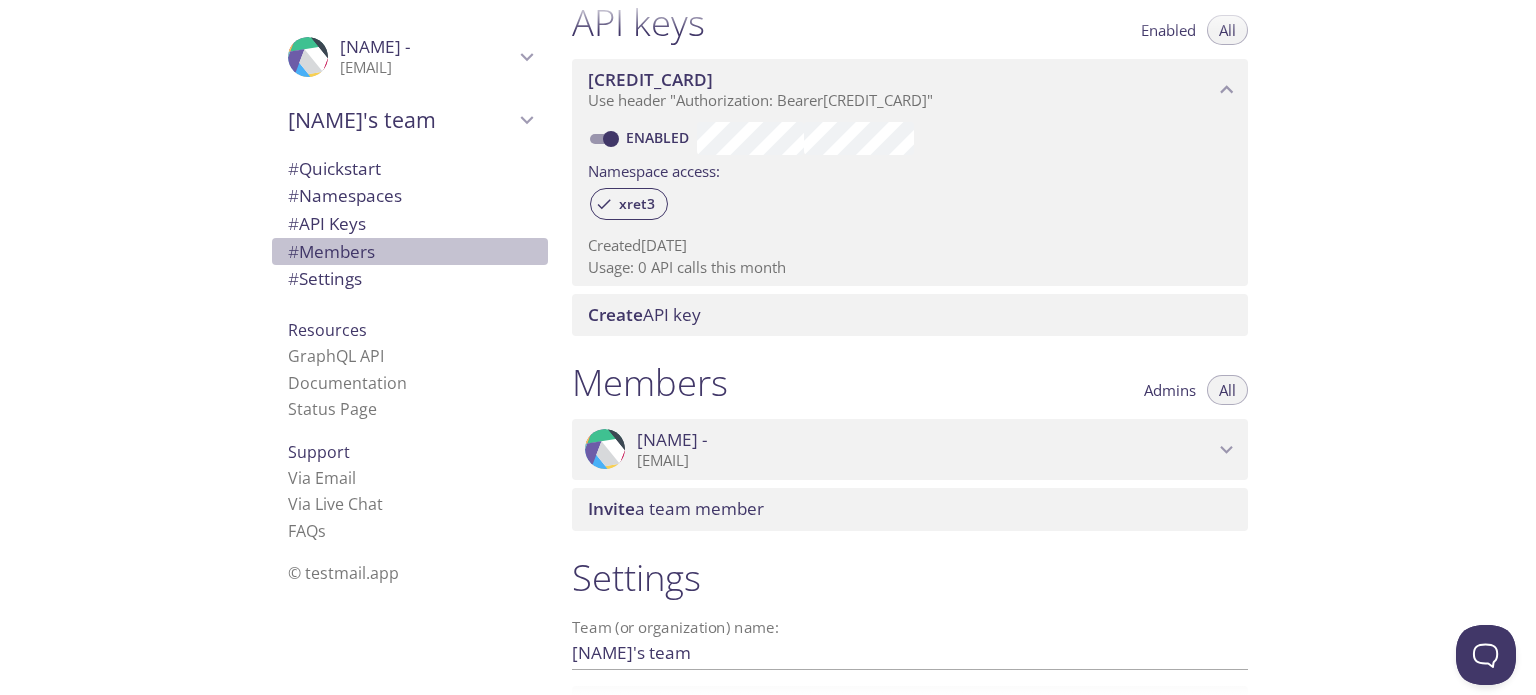 click on "#  Members" at bounding box center [410, 252] 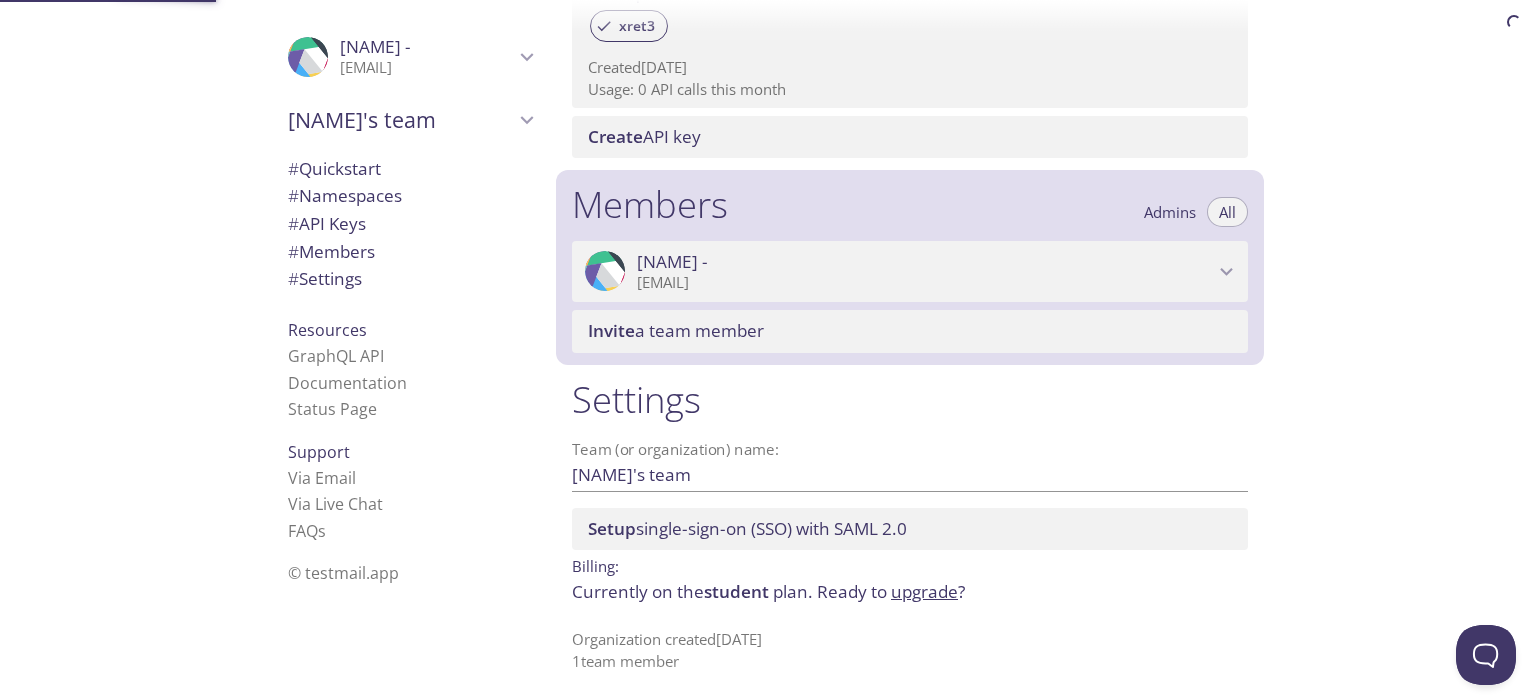 scroll, scrollTop: 727, scrollLeft: 0, axis: vertical 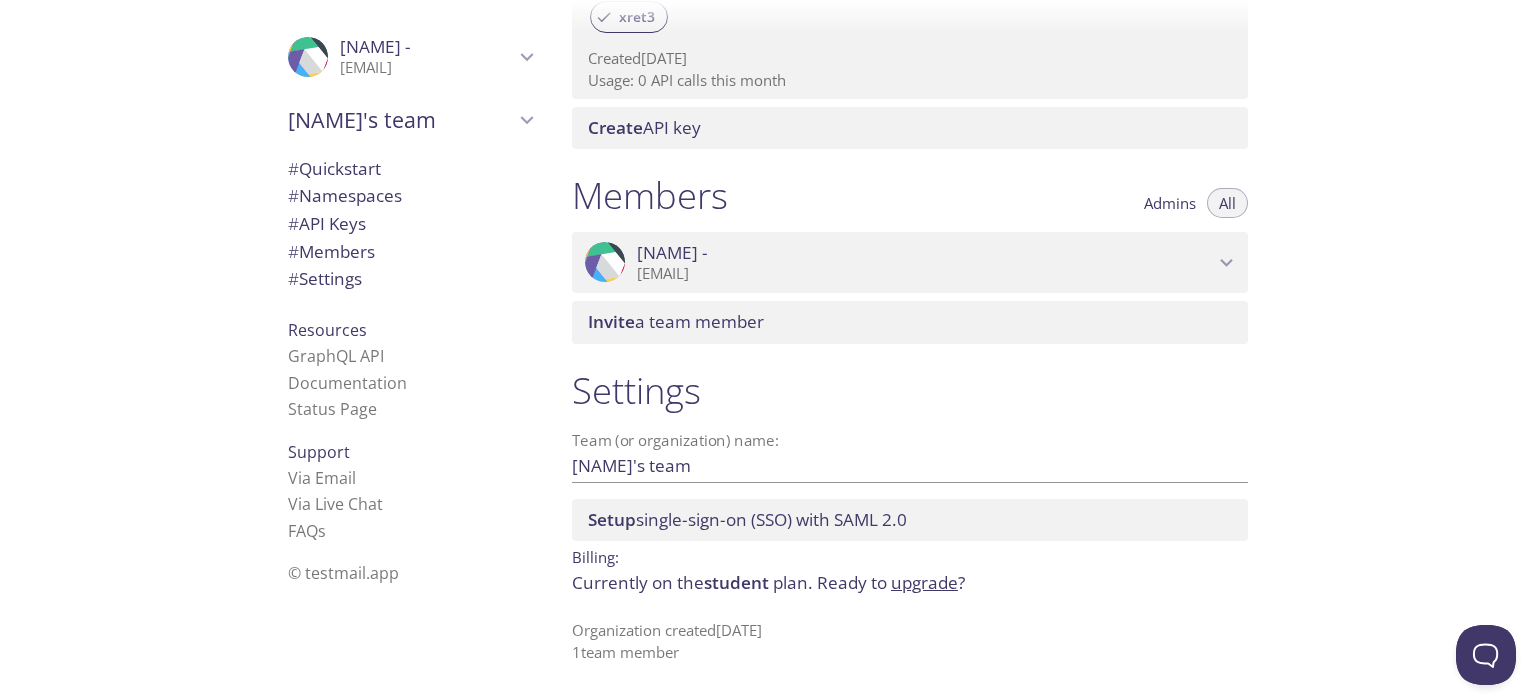 click on "#  Settings" at bounding box center (410, 279) 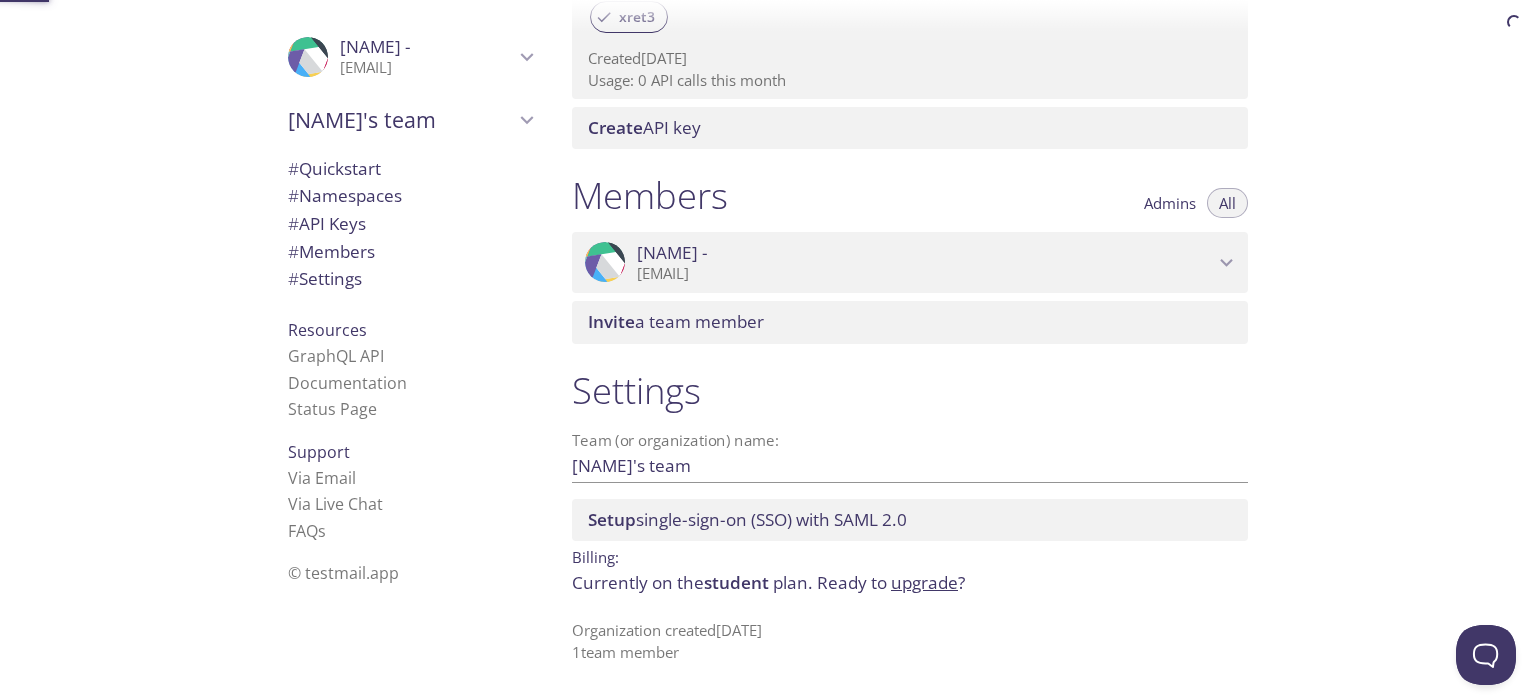 scroll, scrollTop: 725, scrollLeft: 0, axis: vertical 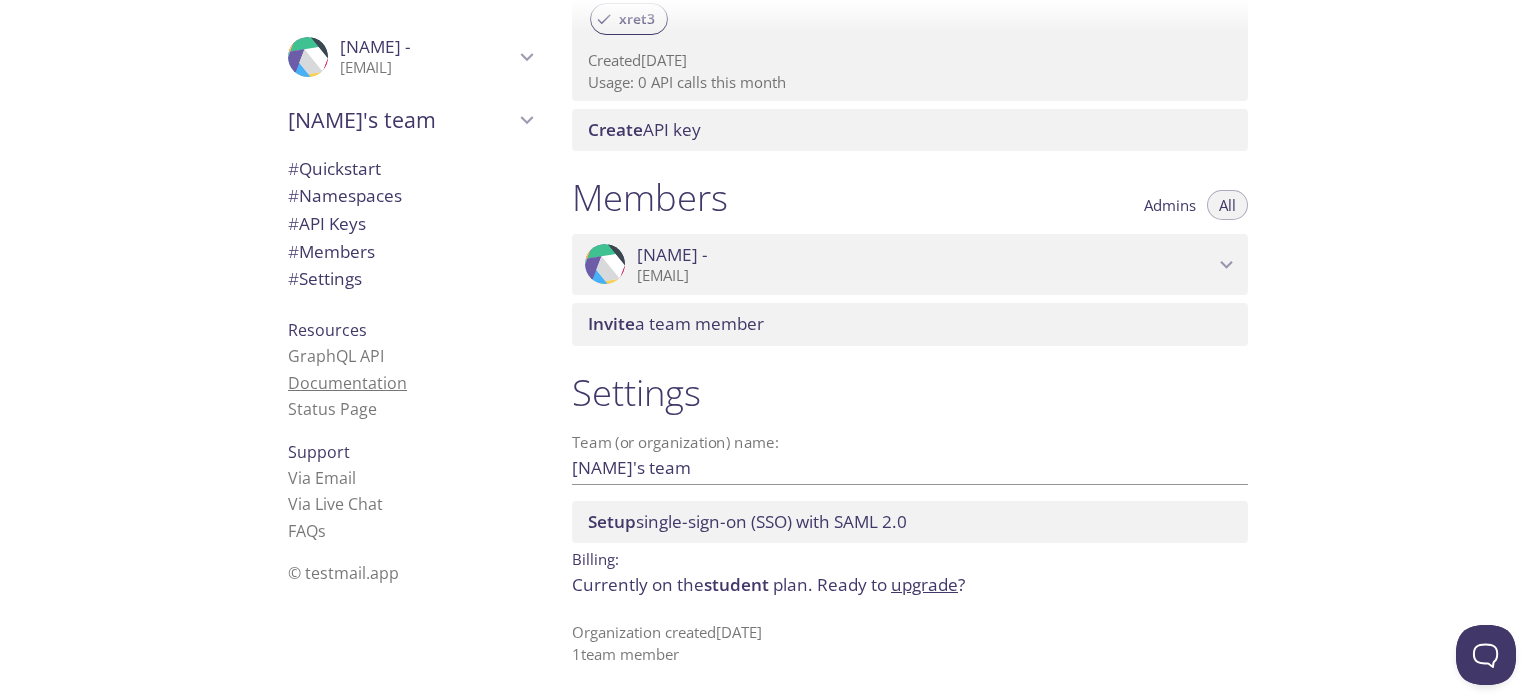 click on "Documentation" at bounding box center [347, 383] 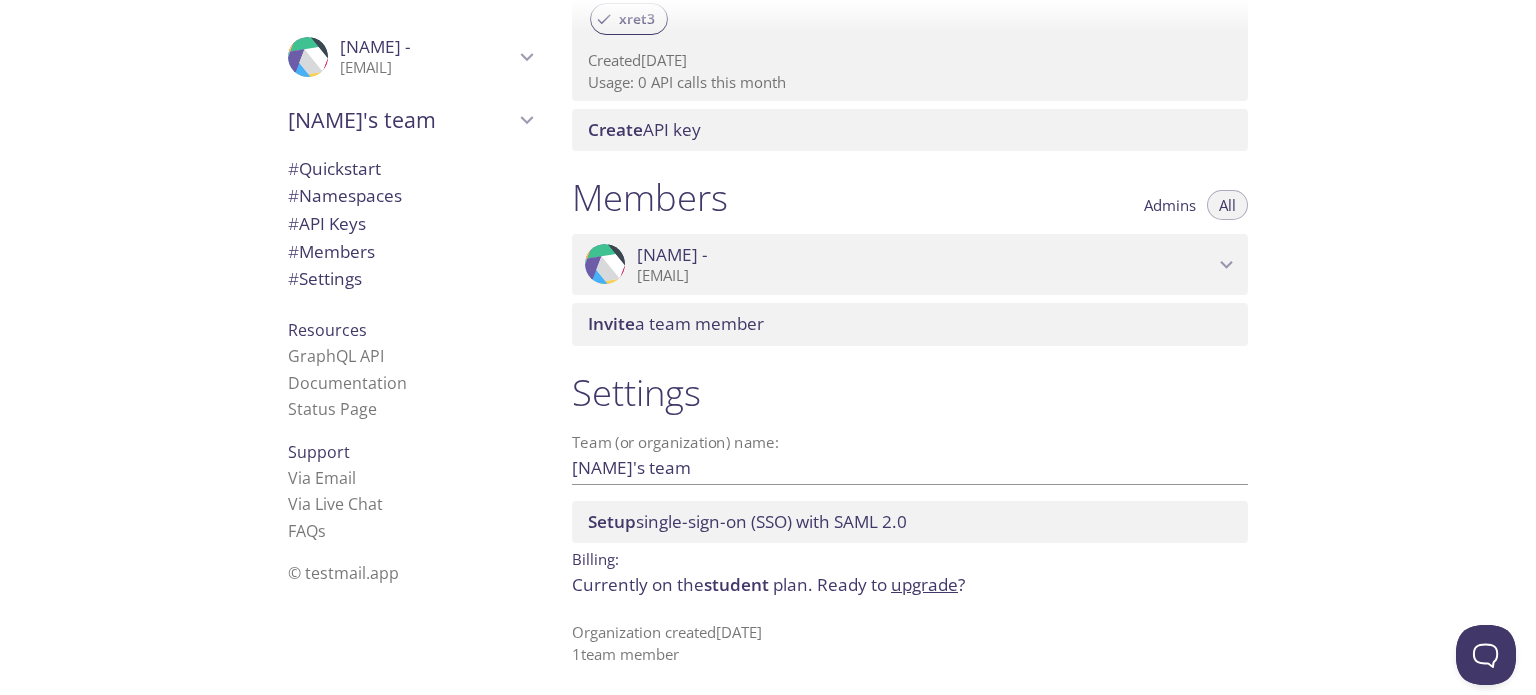 click at bounding box center [527, 120] 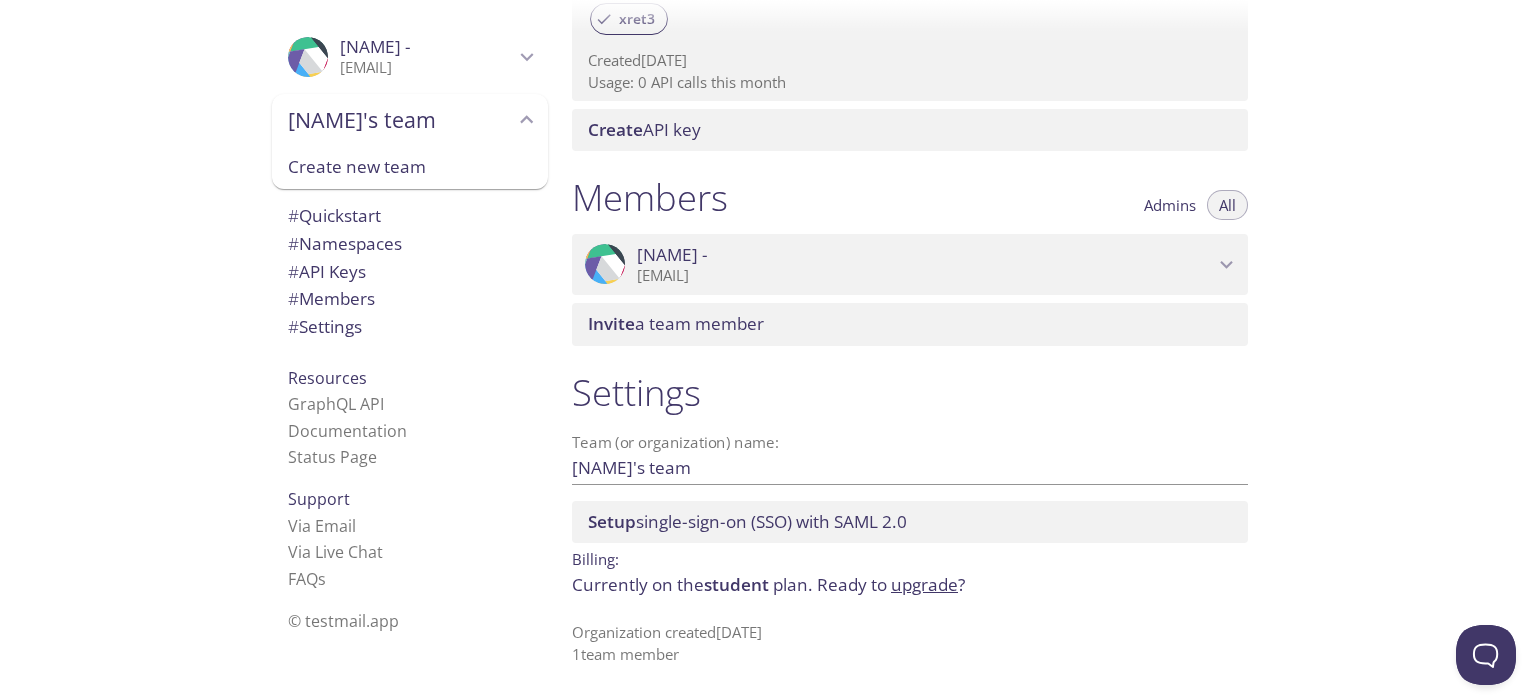 scroll, scrollTop: 117, scrollLeft: 0, axis: vertical 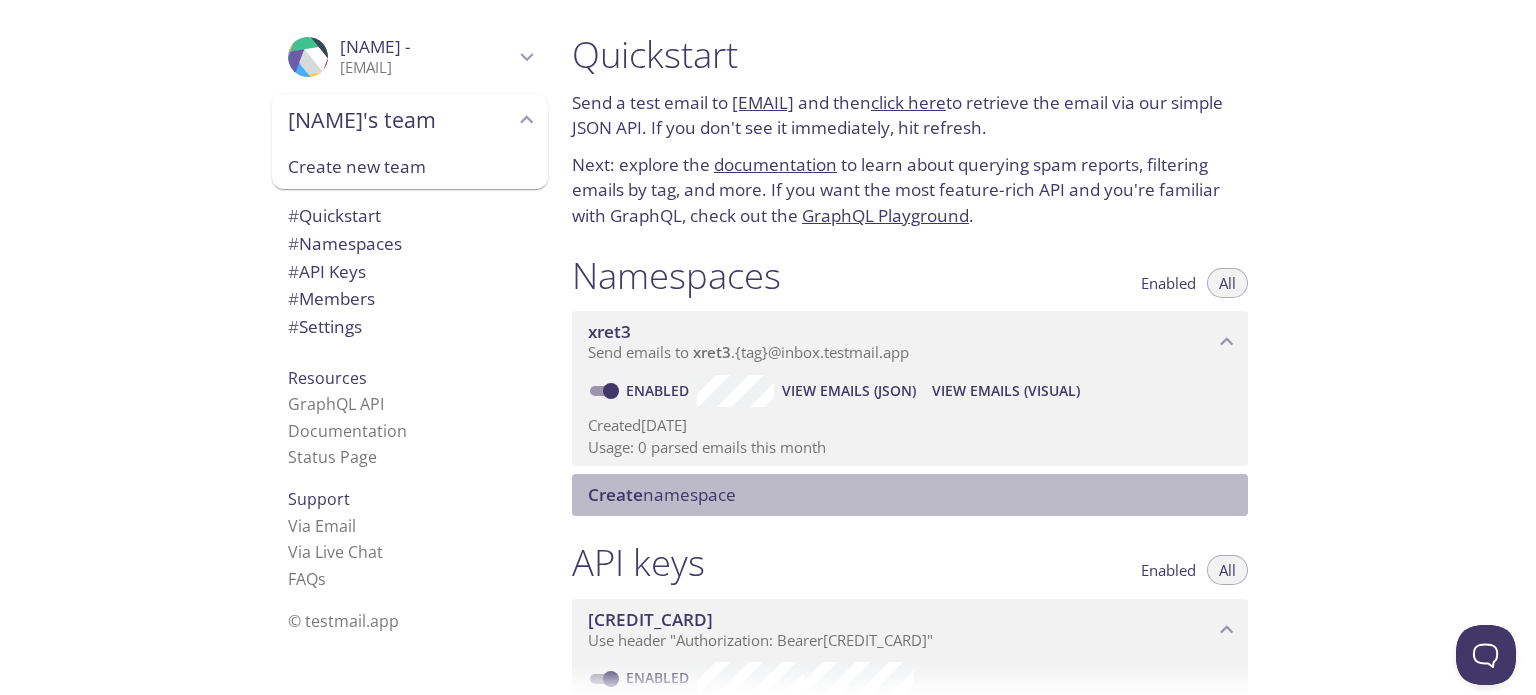 click on "Create  namespace" at bounding box center (914, 495) 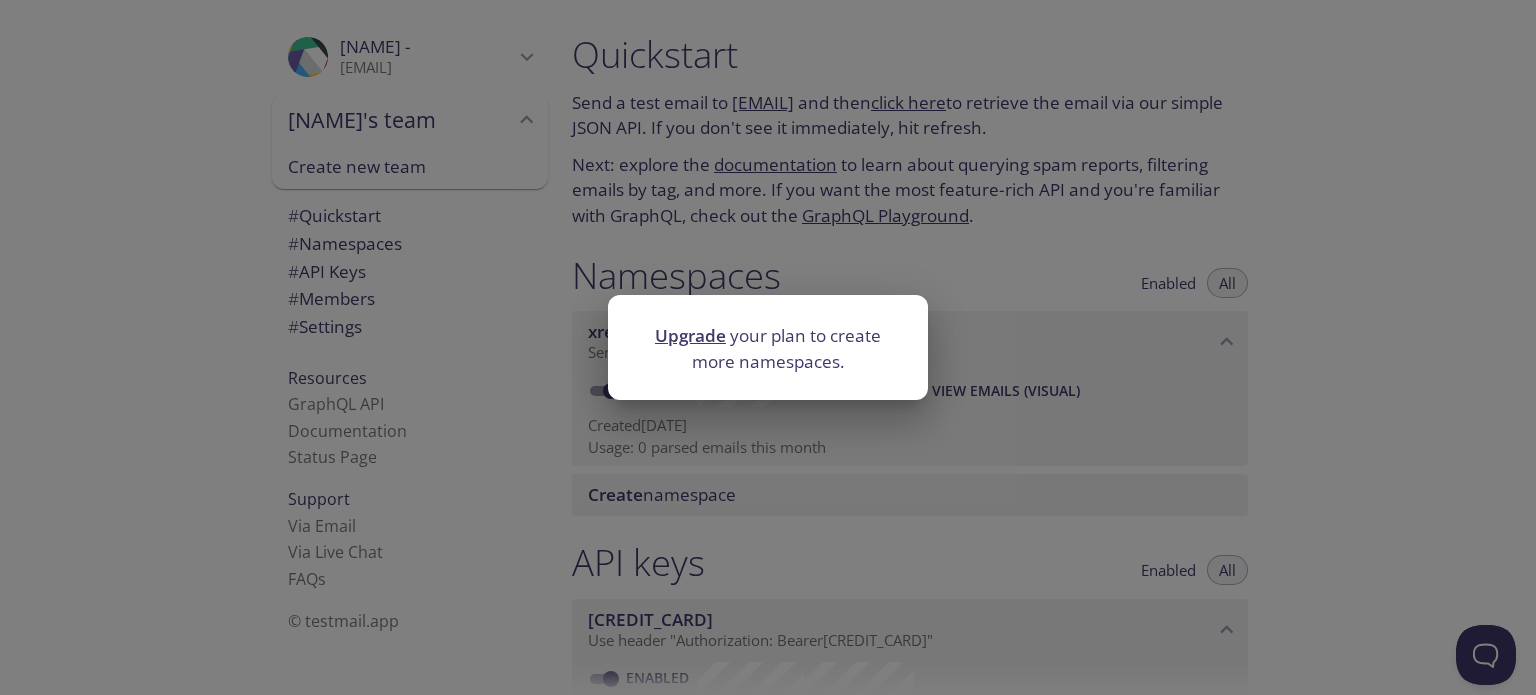 click on "Upgrade   your plan to create more namespaces." at bounding box center [768, 347] 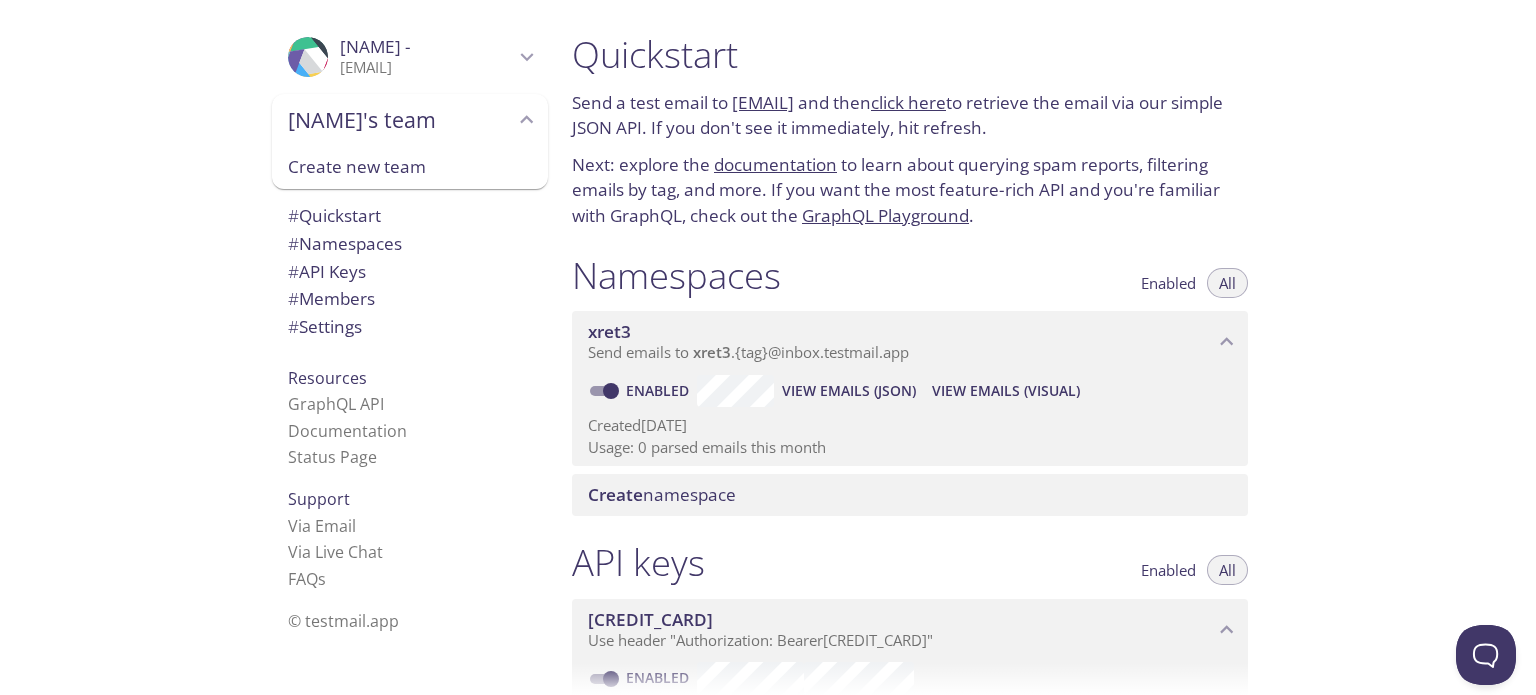 click on "Upgrade   your plan to create more namespaces." at bounding box center (768, 347) 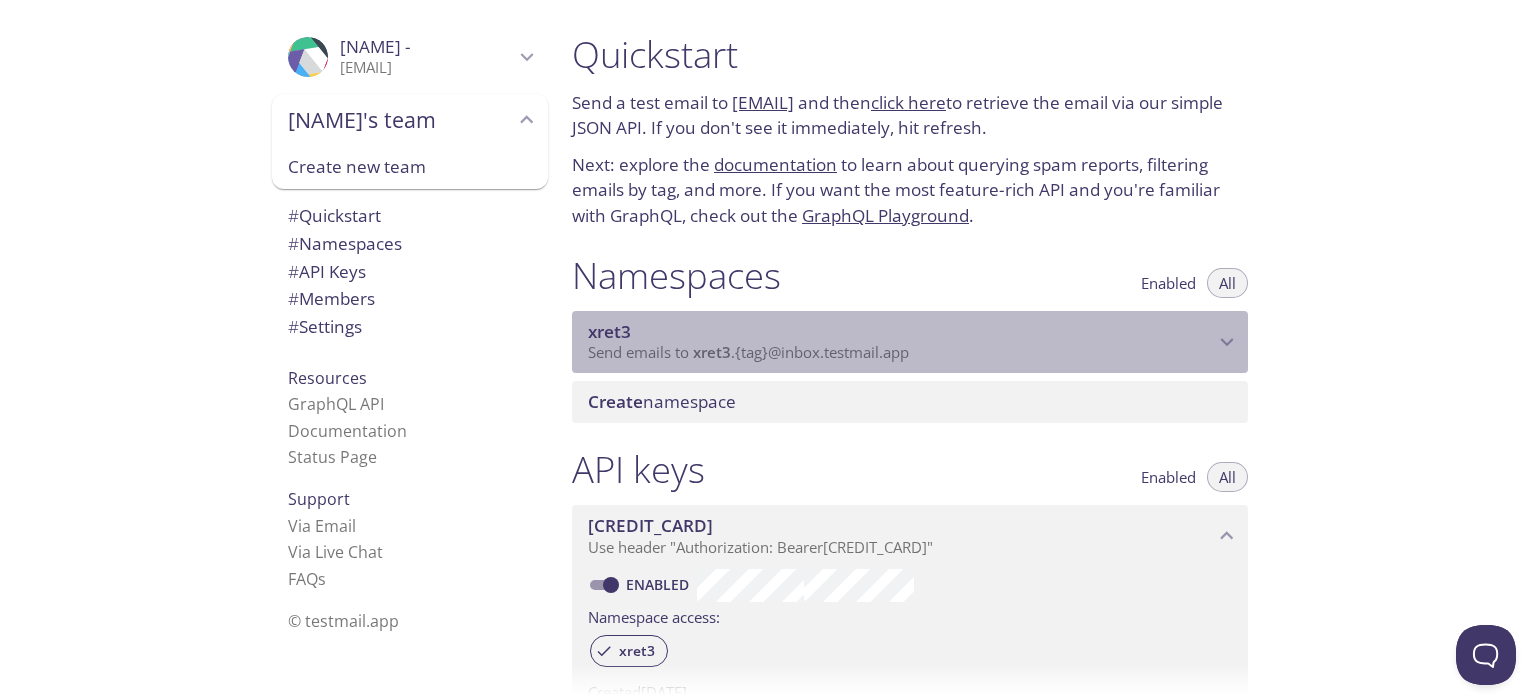 click on "xret3 Send emails to   xret3 . {tag} @inbox.testmail.app" at bounding box center (910, 342) 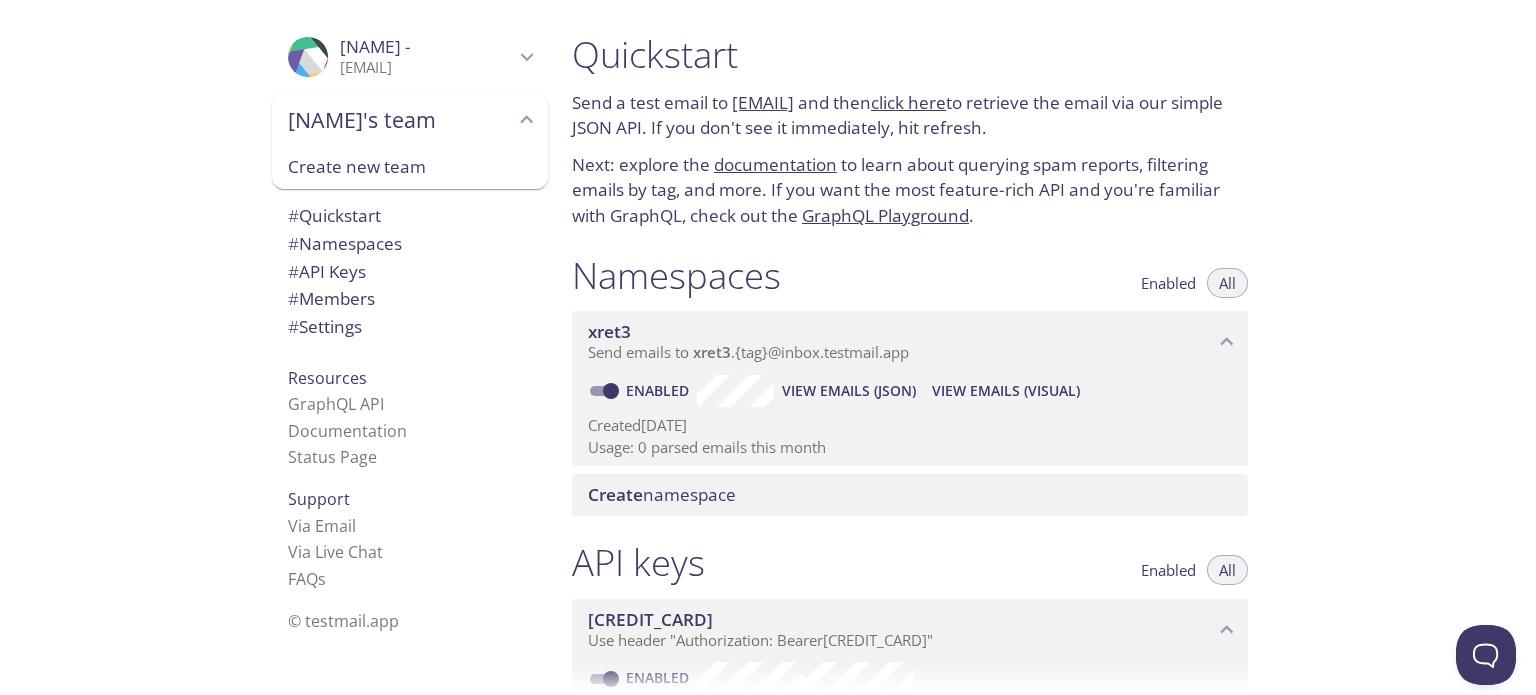click on "View Emails (Visual)" at bounding box center [849, 391] 